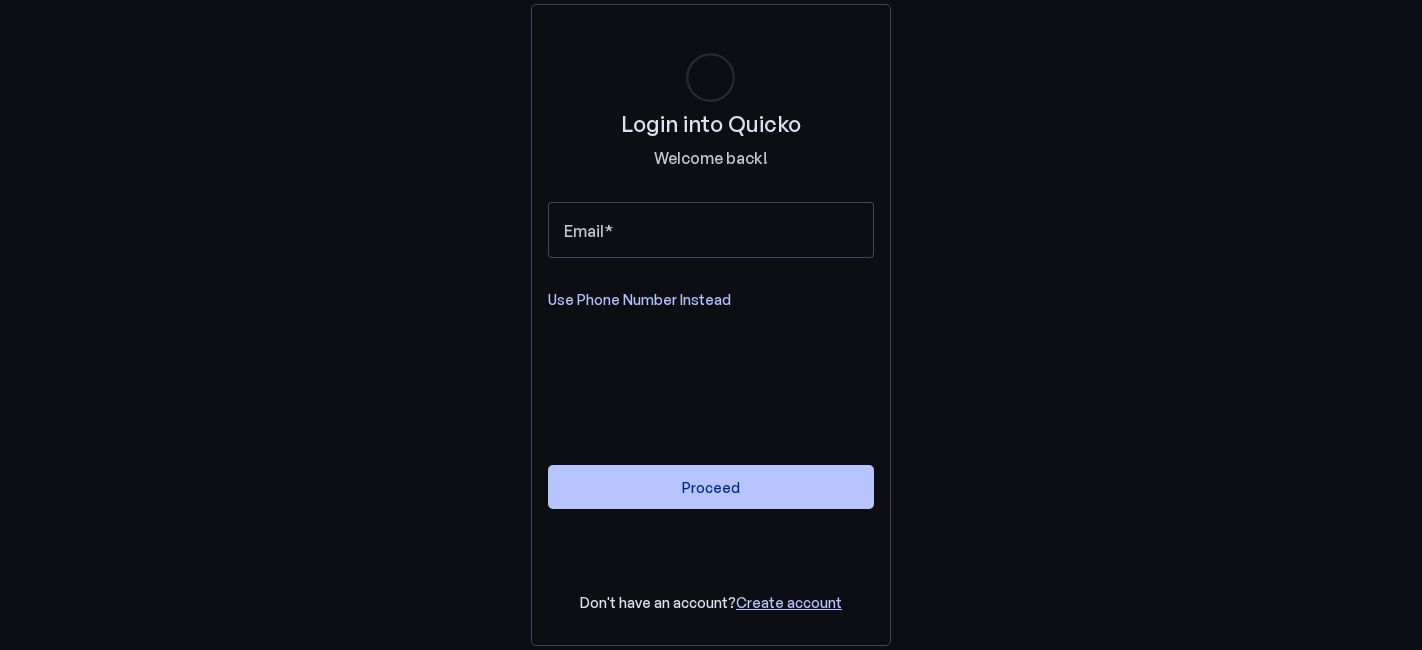 scroll, scrollTop: 0, scrollLeft: 0, axis: both 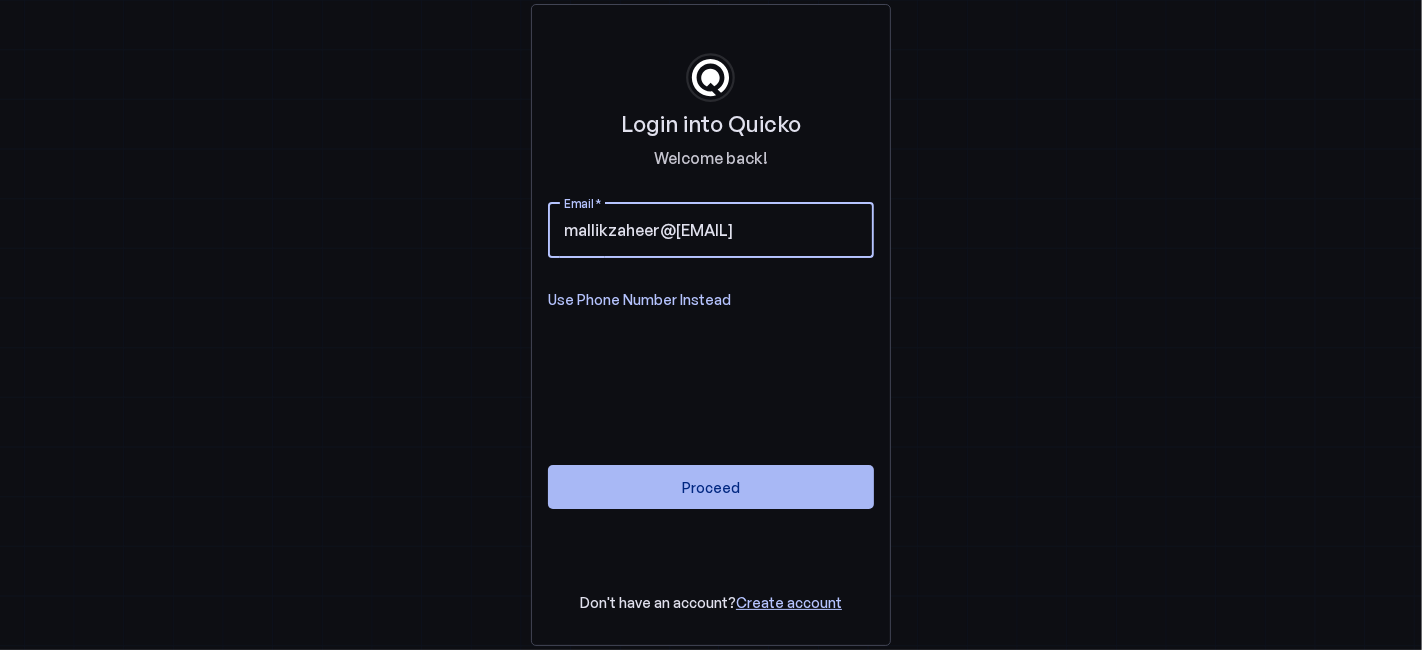 click at bounding box center [711, 487] 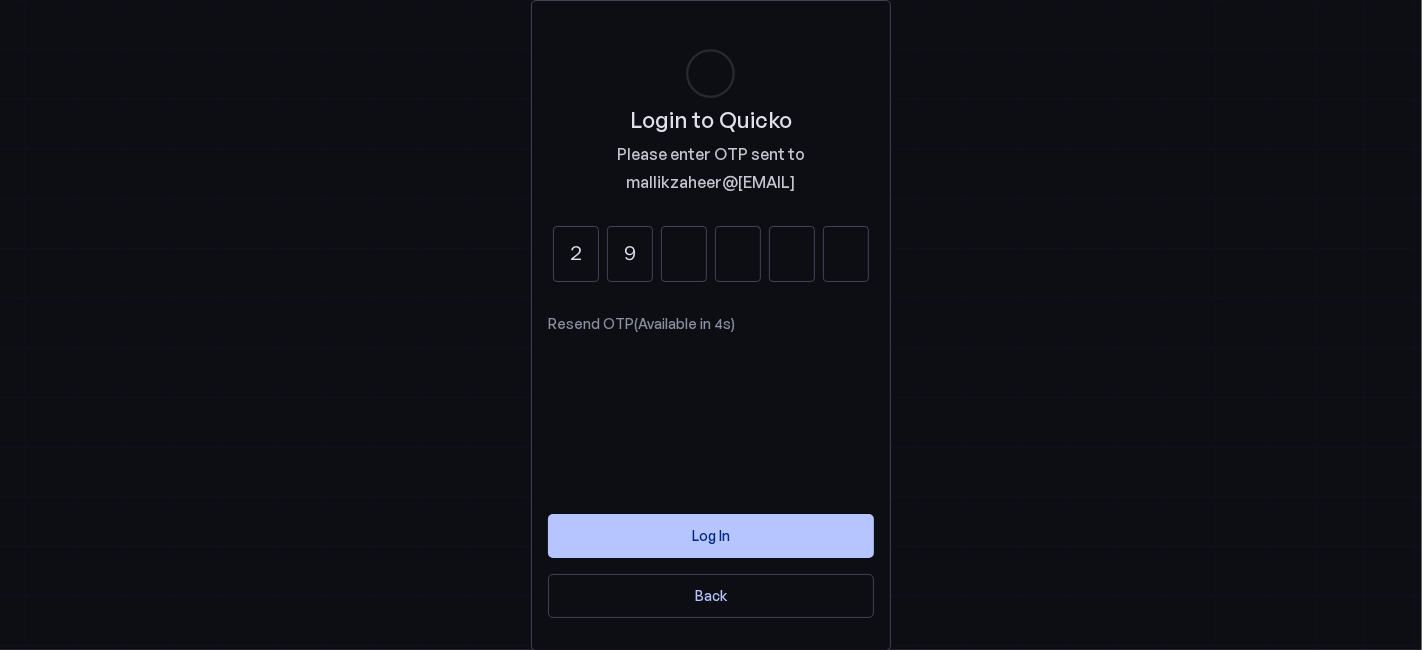 type on "9" 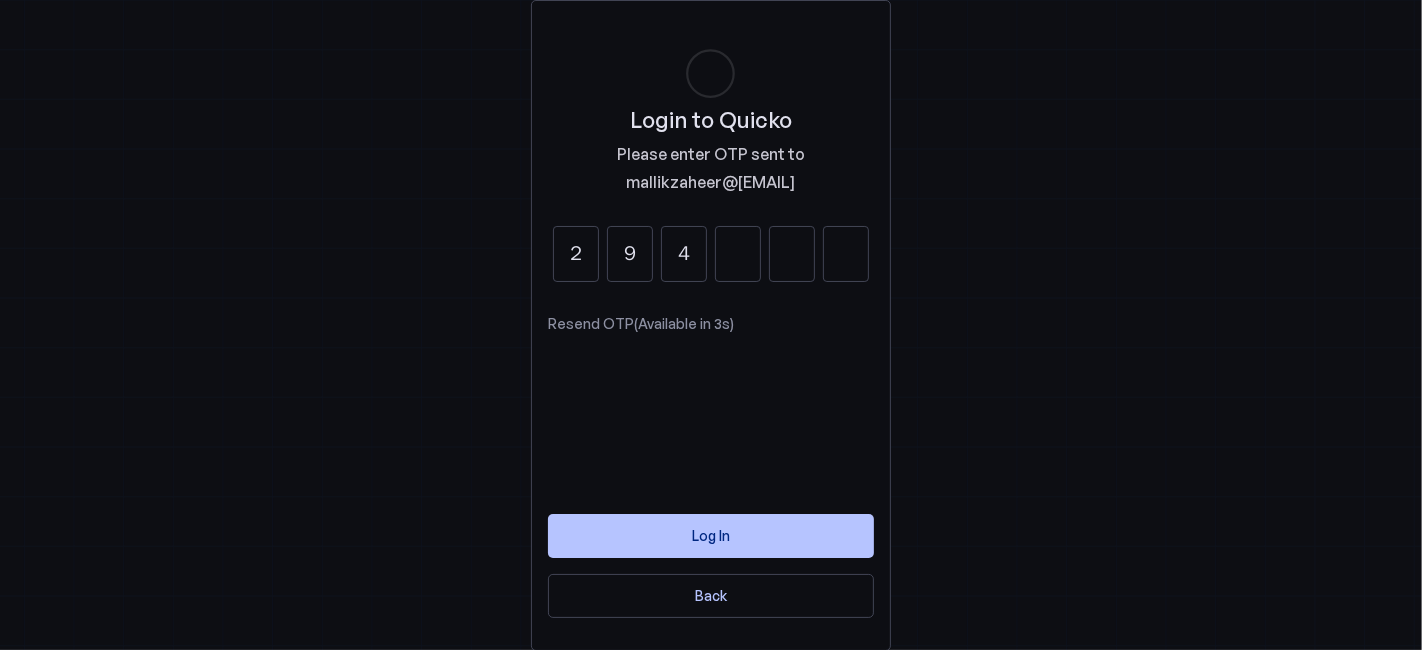 type on "4" 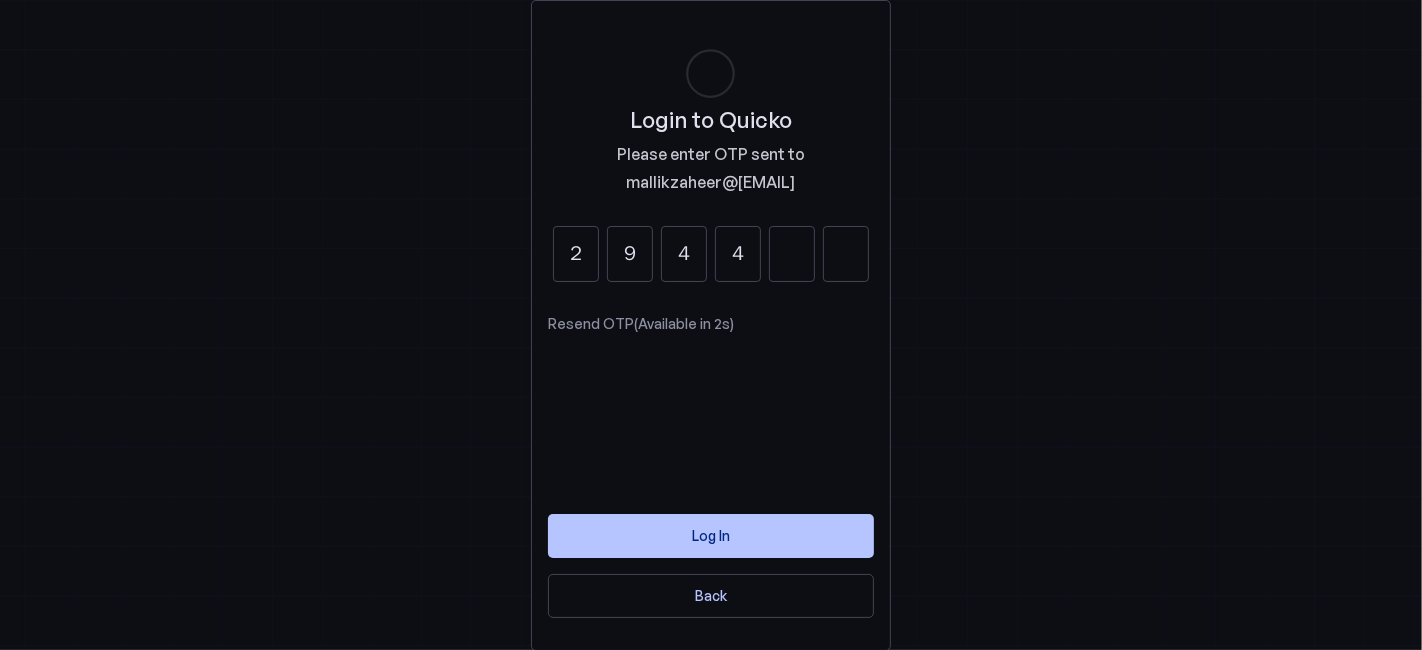 type on "4" 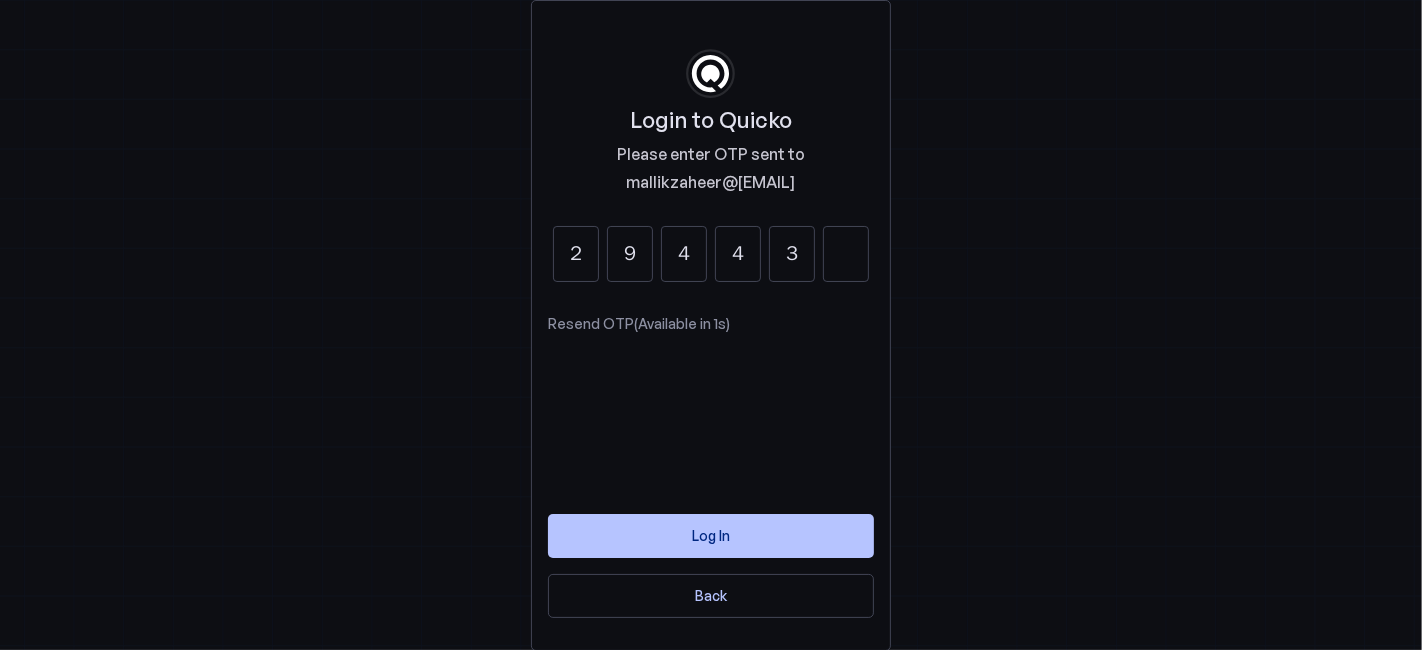 type on "3" 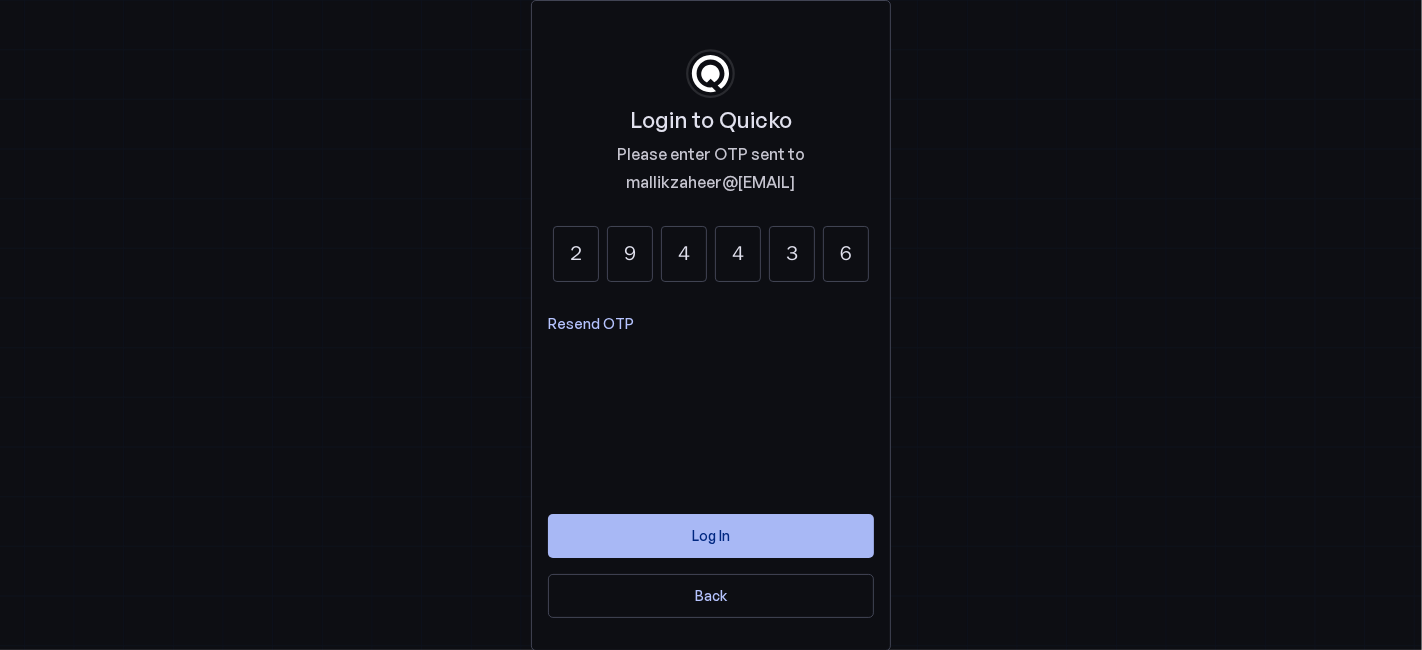 type on "6" 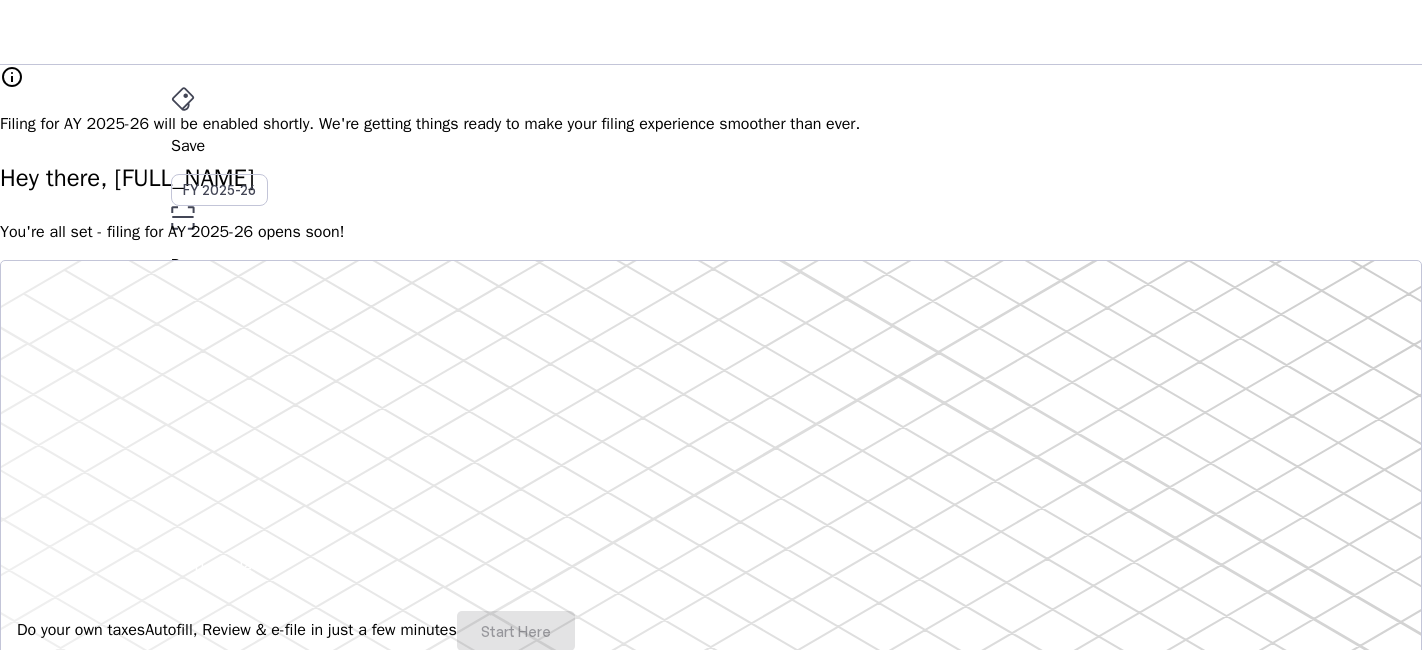 scroll, scrollTop: 0, scrollLeft: 0, axis: both 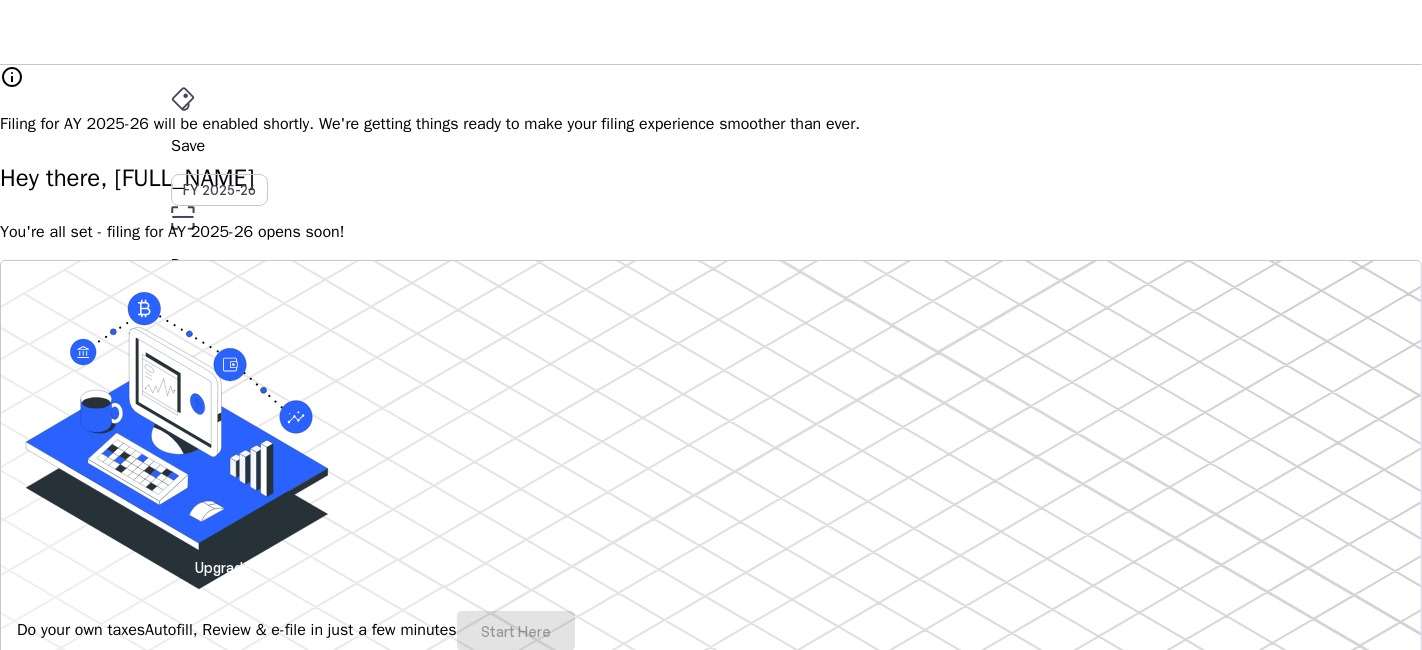 click on "arrow_drop_down" at bounding box center [183, 480] 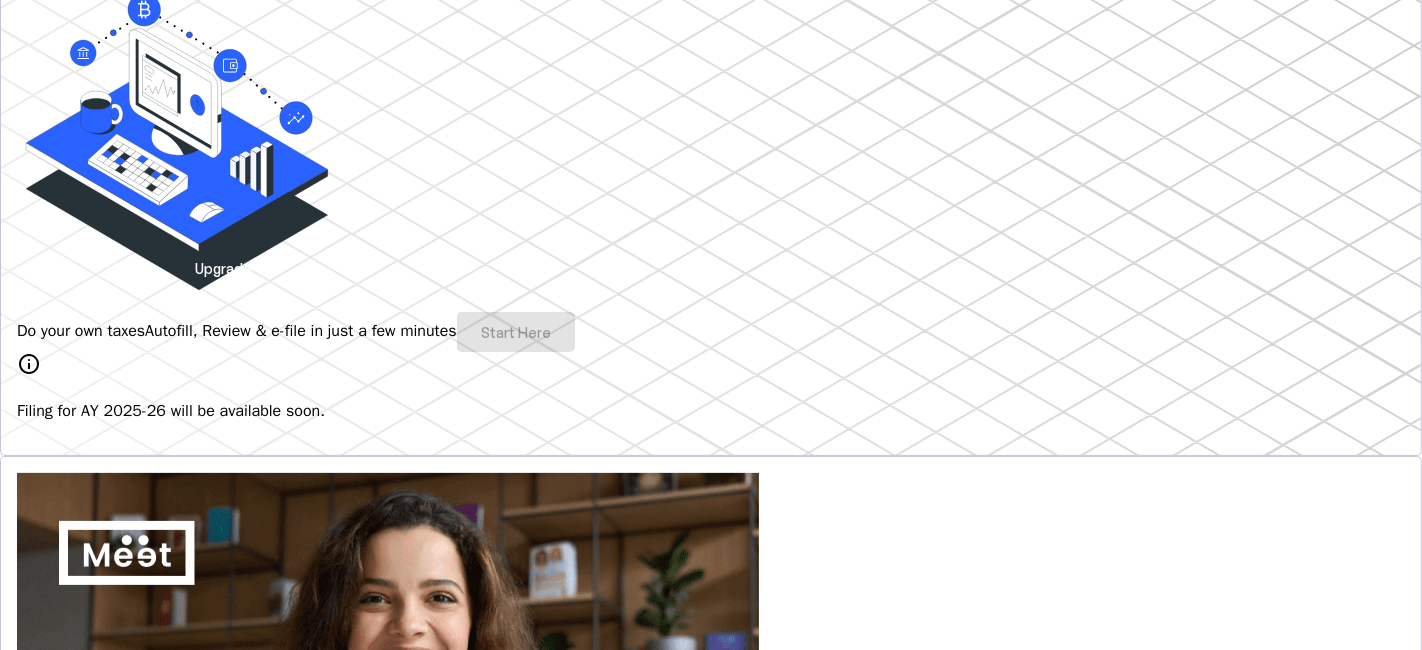 scroll, scrollTop: 0, scrollLeft: 0, axis: both 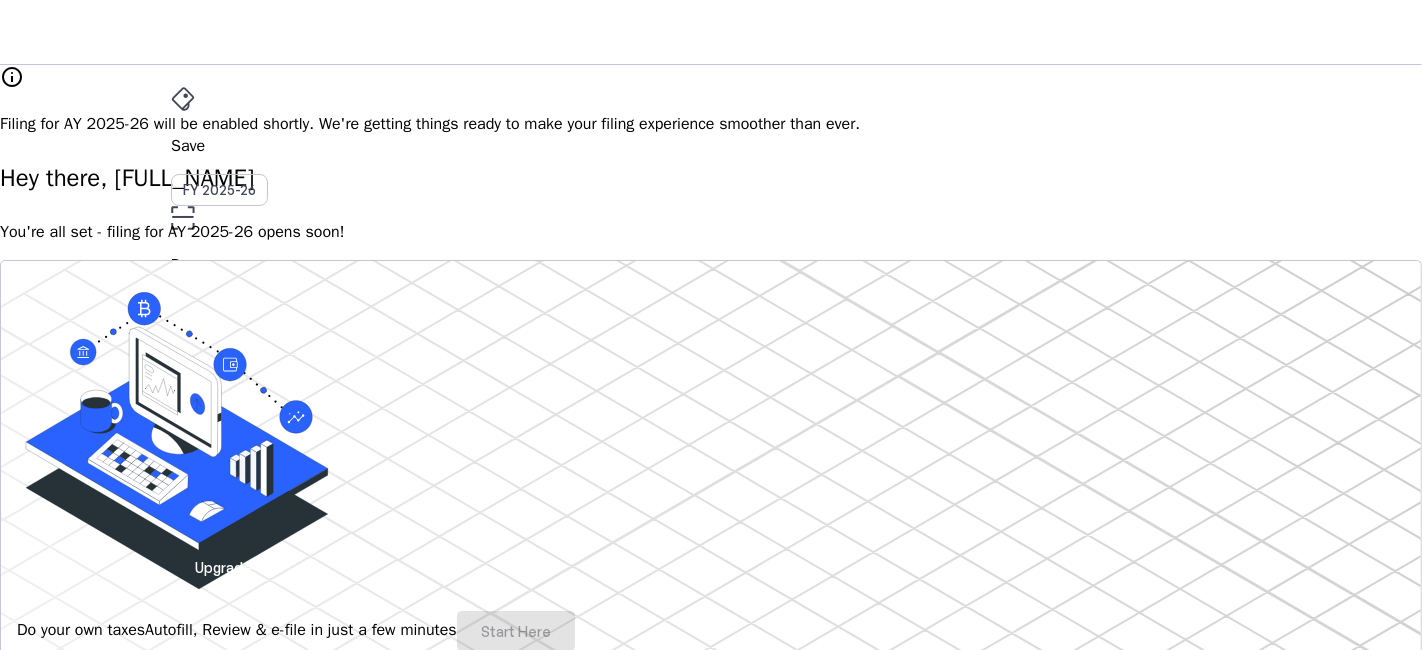 click on "AY 2025-26" at bounding box center (220, 396) 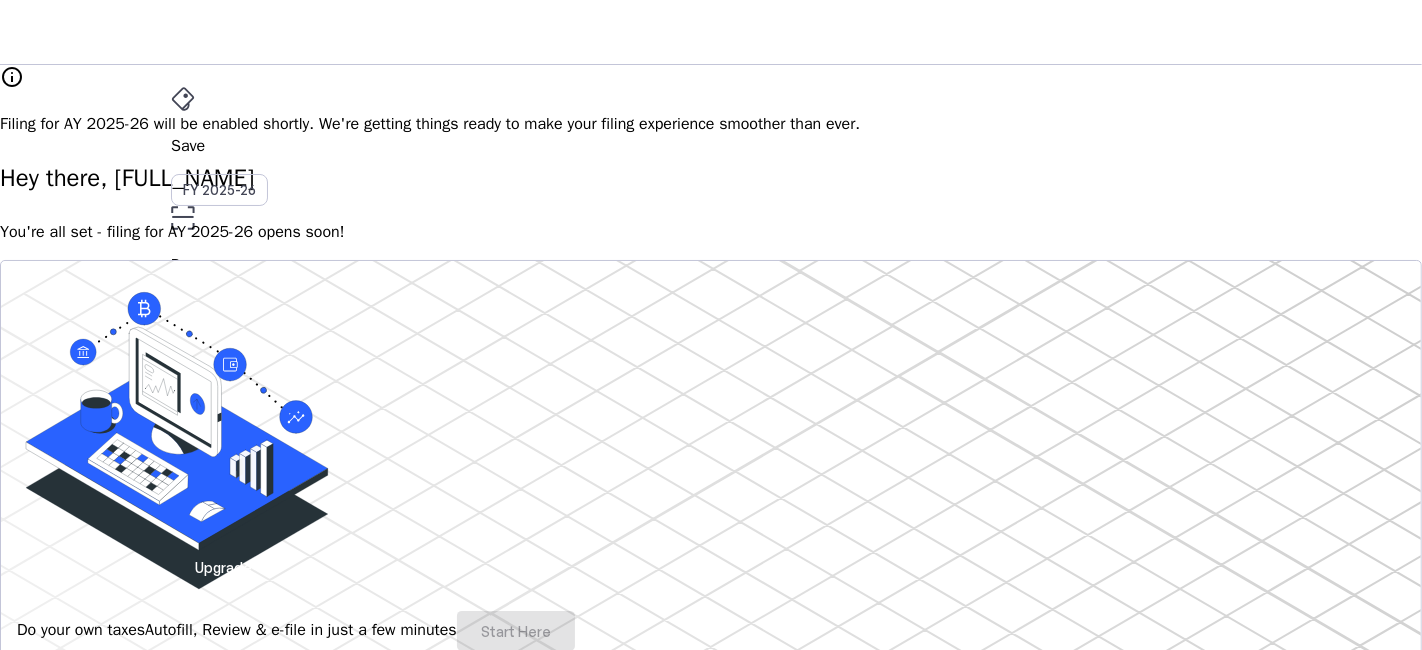 click at bounding box center [183, 99] 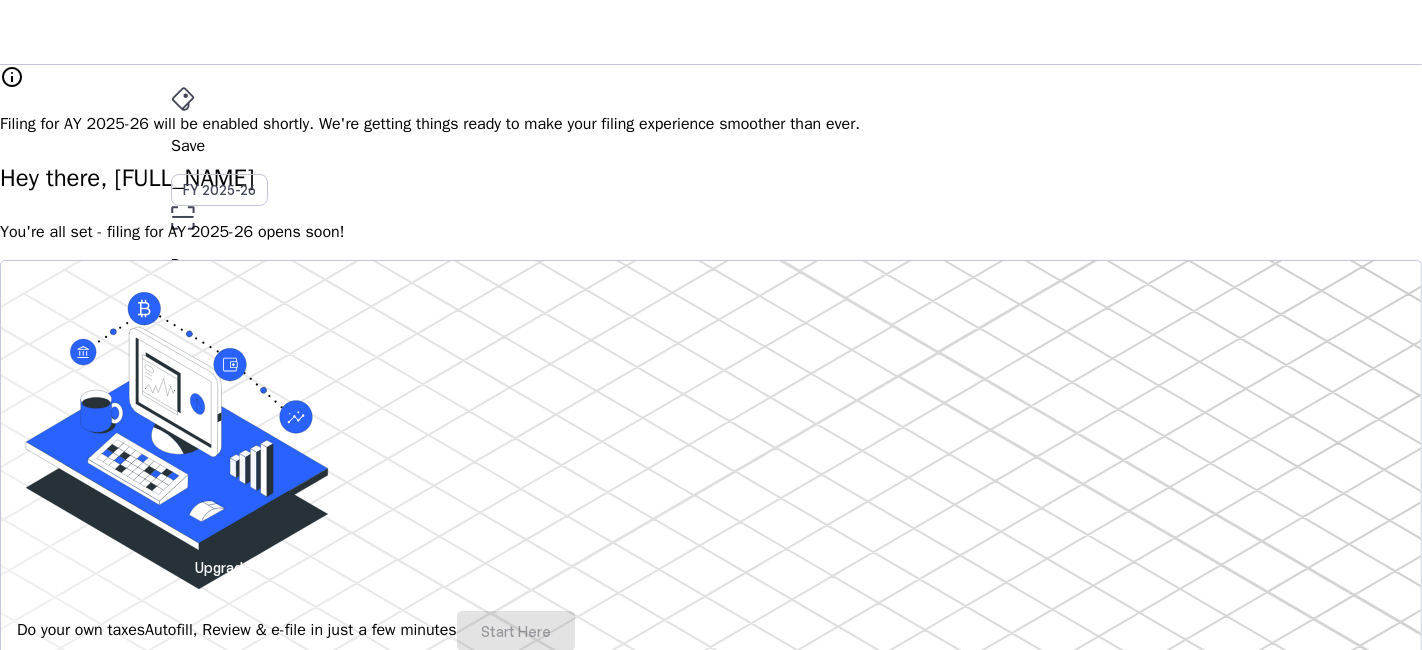 click at bounding box center [185, 95] 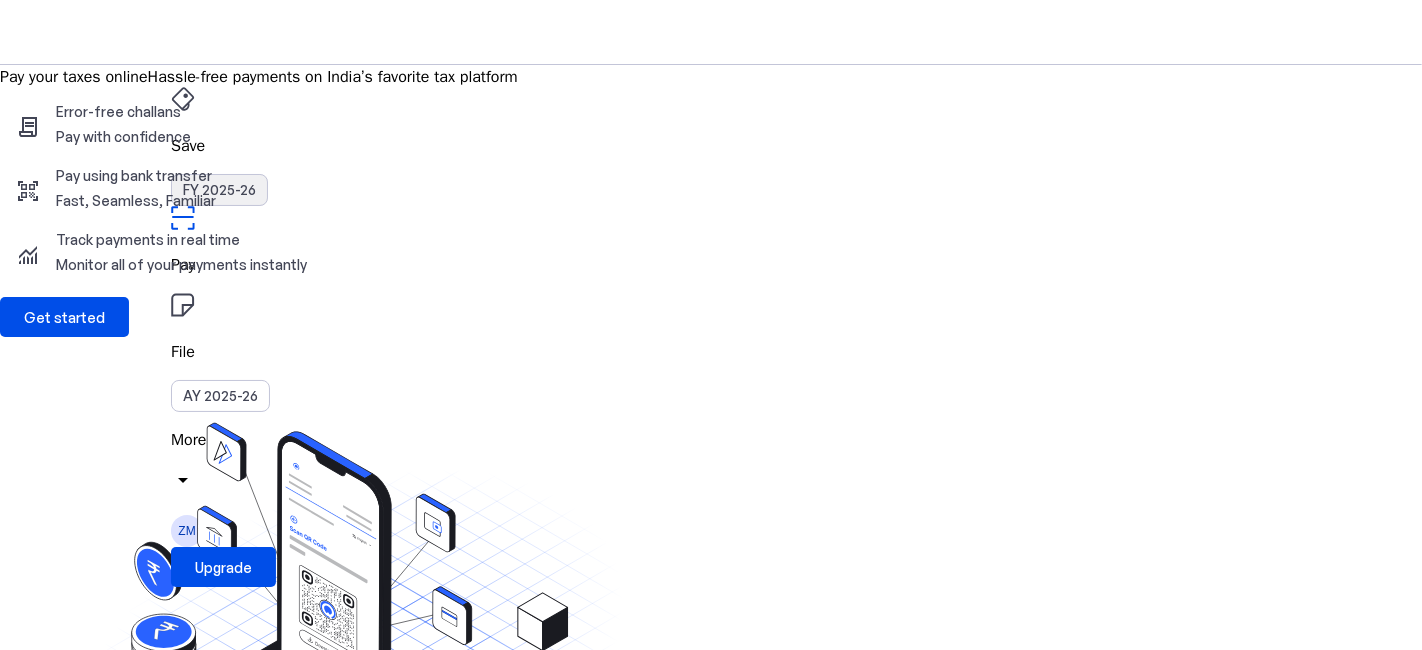 click on "FY 2025-26" at bounding box center [219, 190] 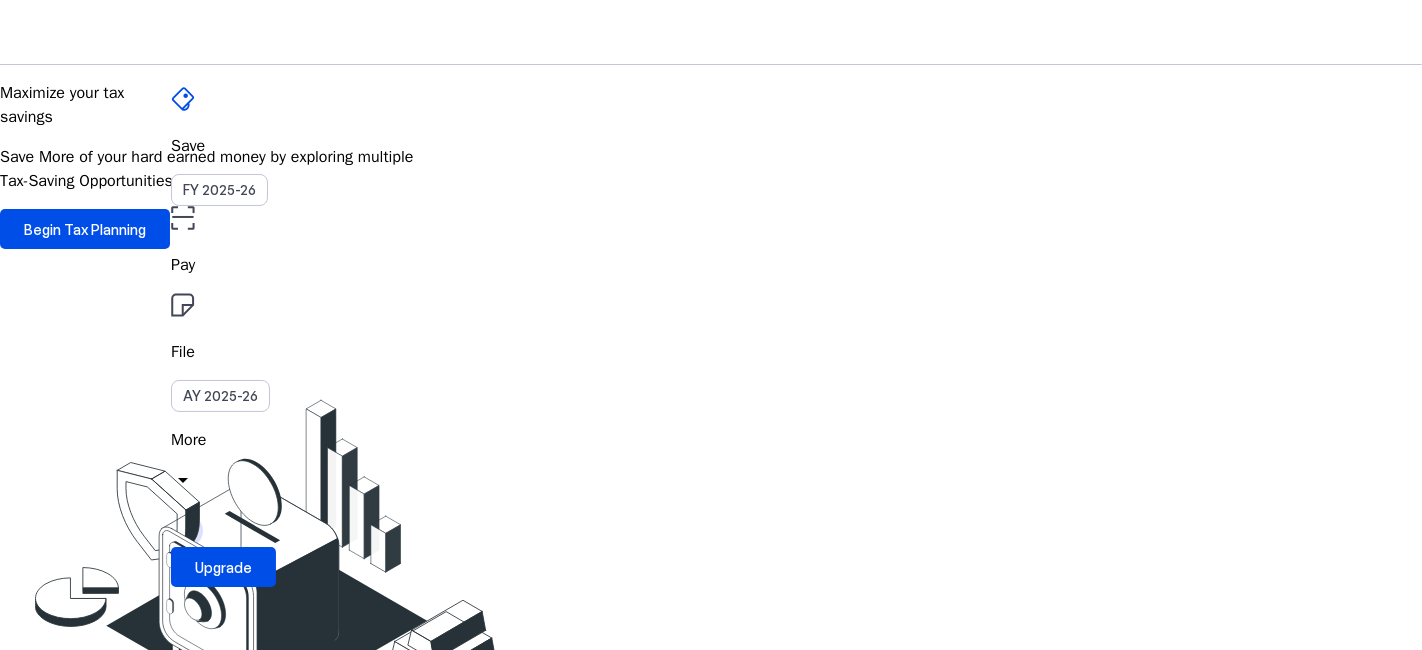 click on "File" at bounding box center [711, 265] 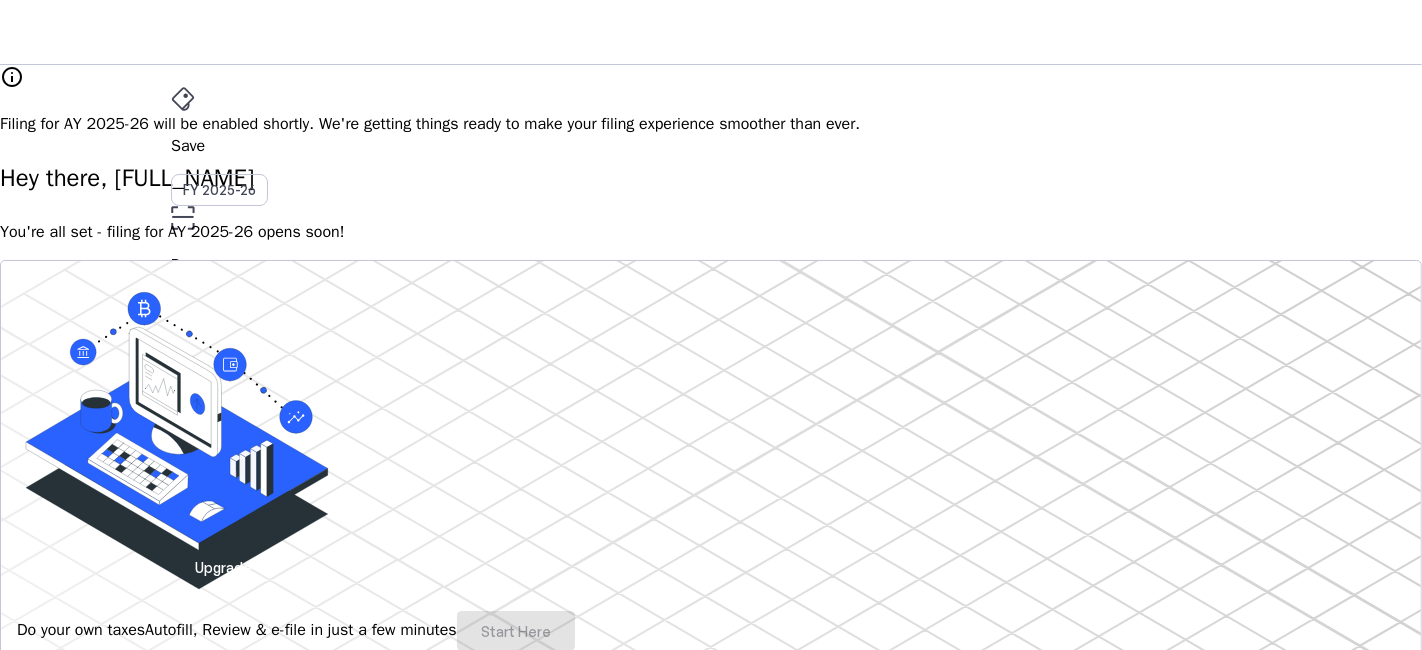 click on "File" at bounding box center (711, 352) 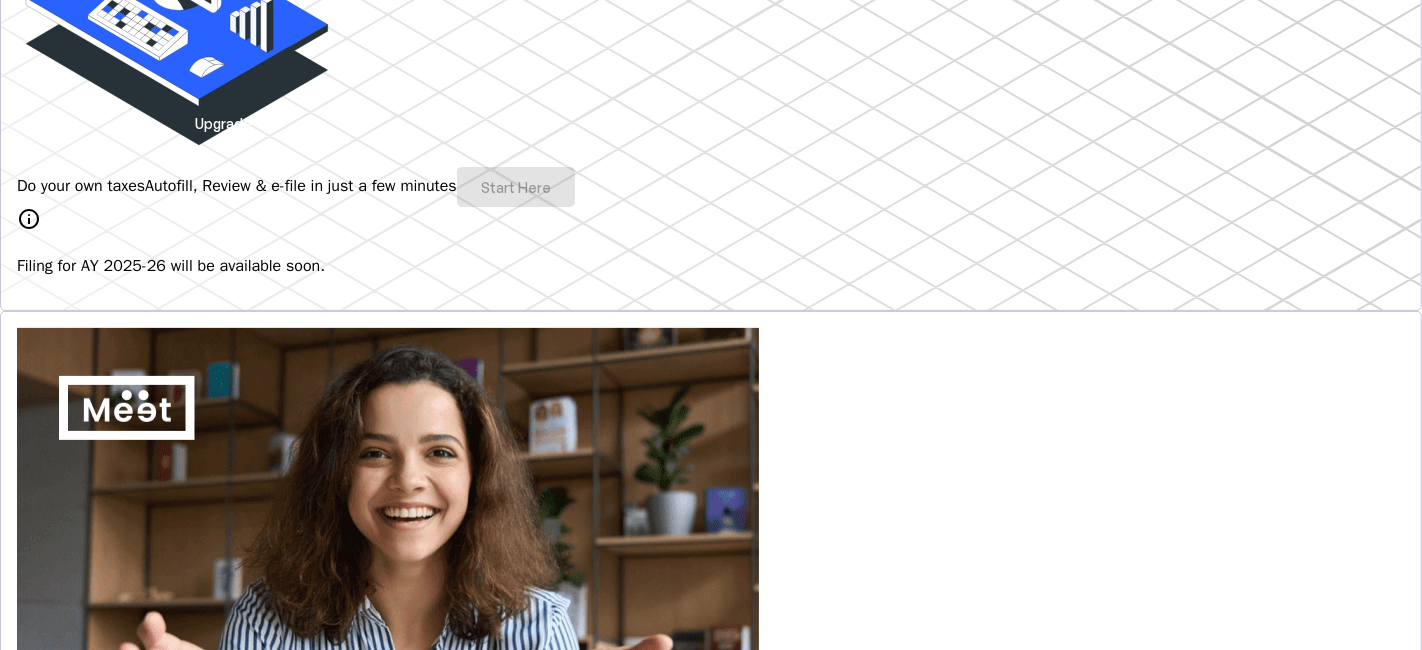 scroll, scrollTop: 0, scrollLeft: 0, axis: both 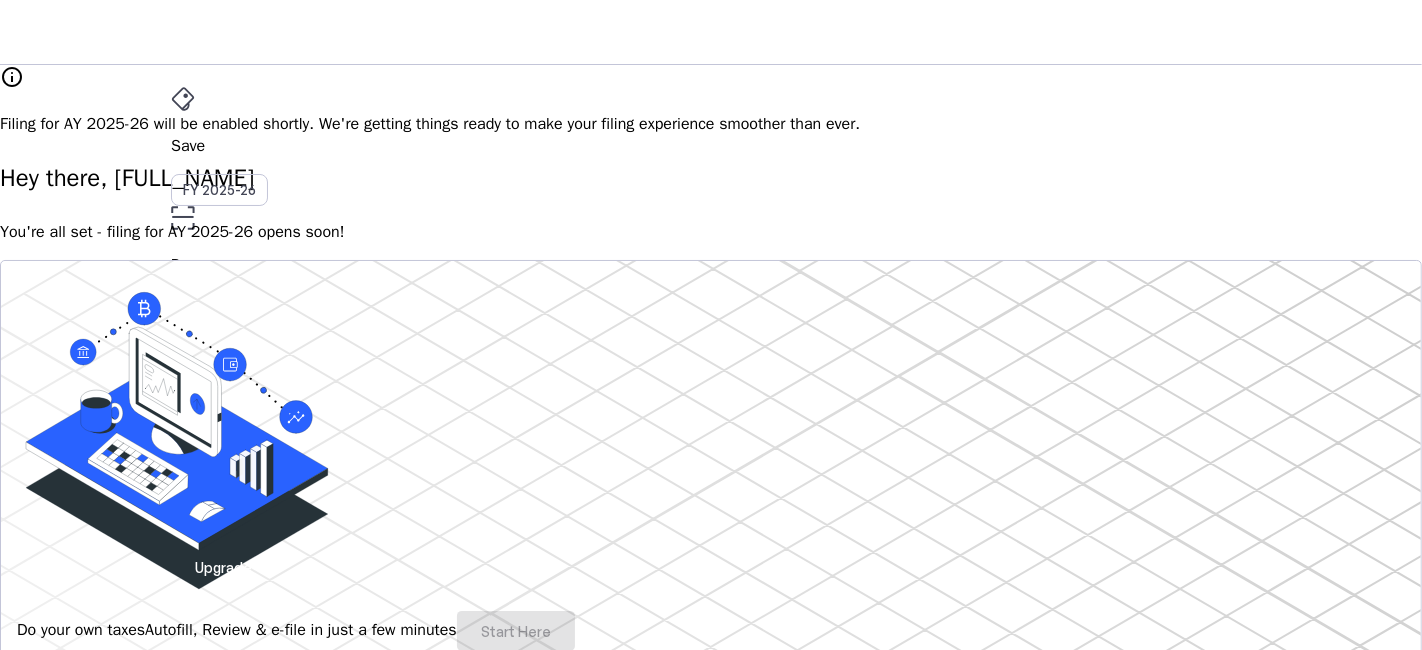 click on "File" at bounding box center [711, 352] 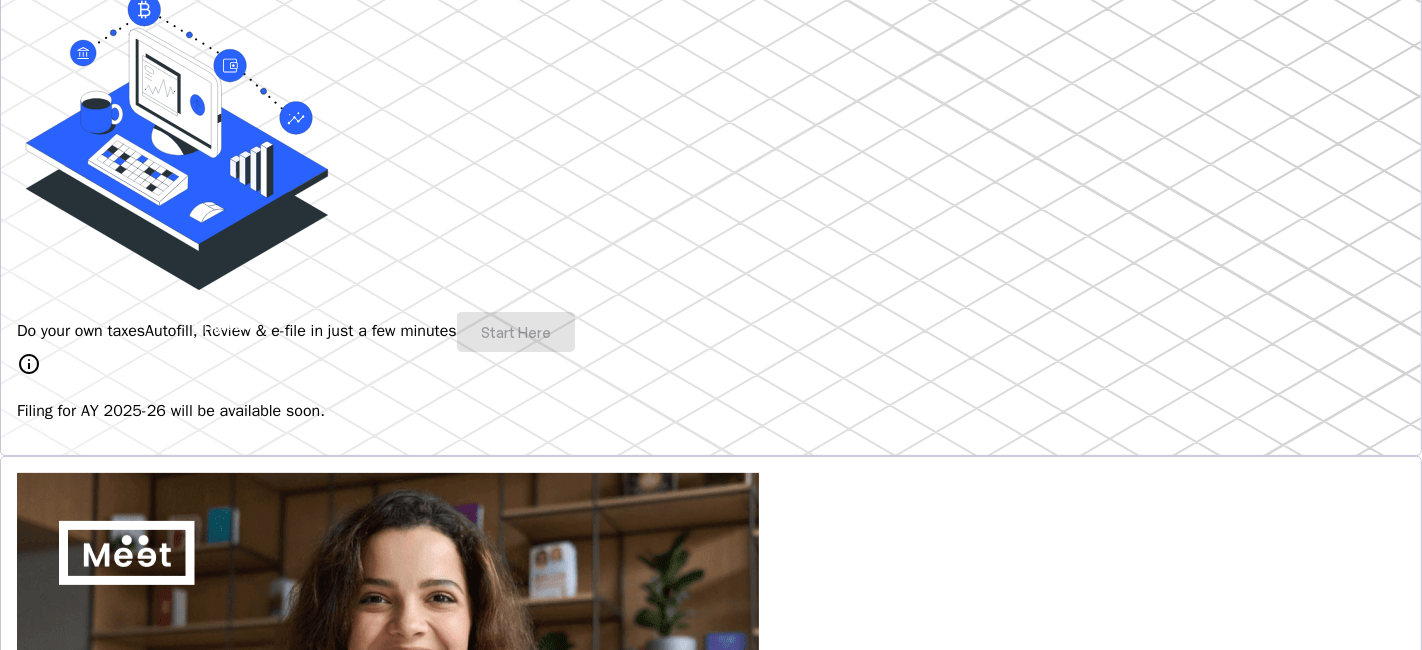 scroll, scrollTop: 0, scrollLeft: 0, axis: both 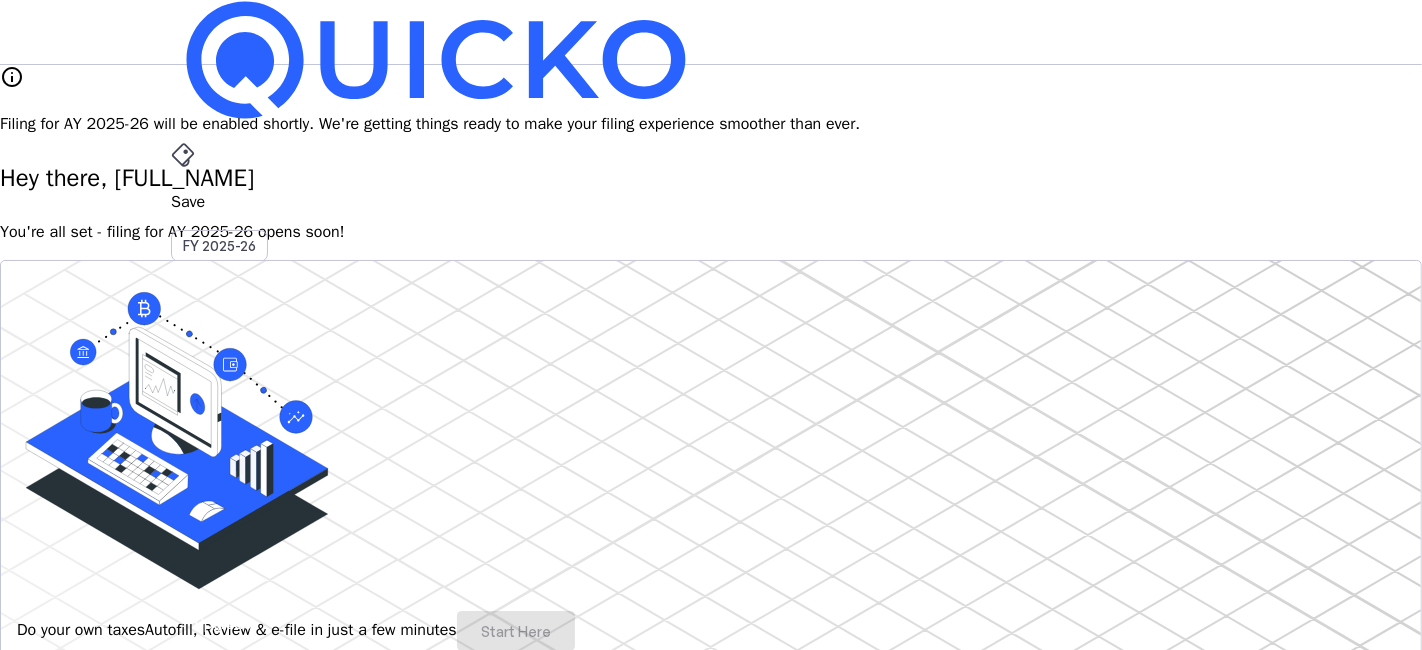 click on "Save" at bounding box center [711, 202] 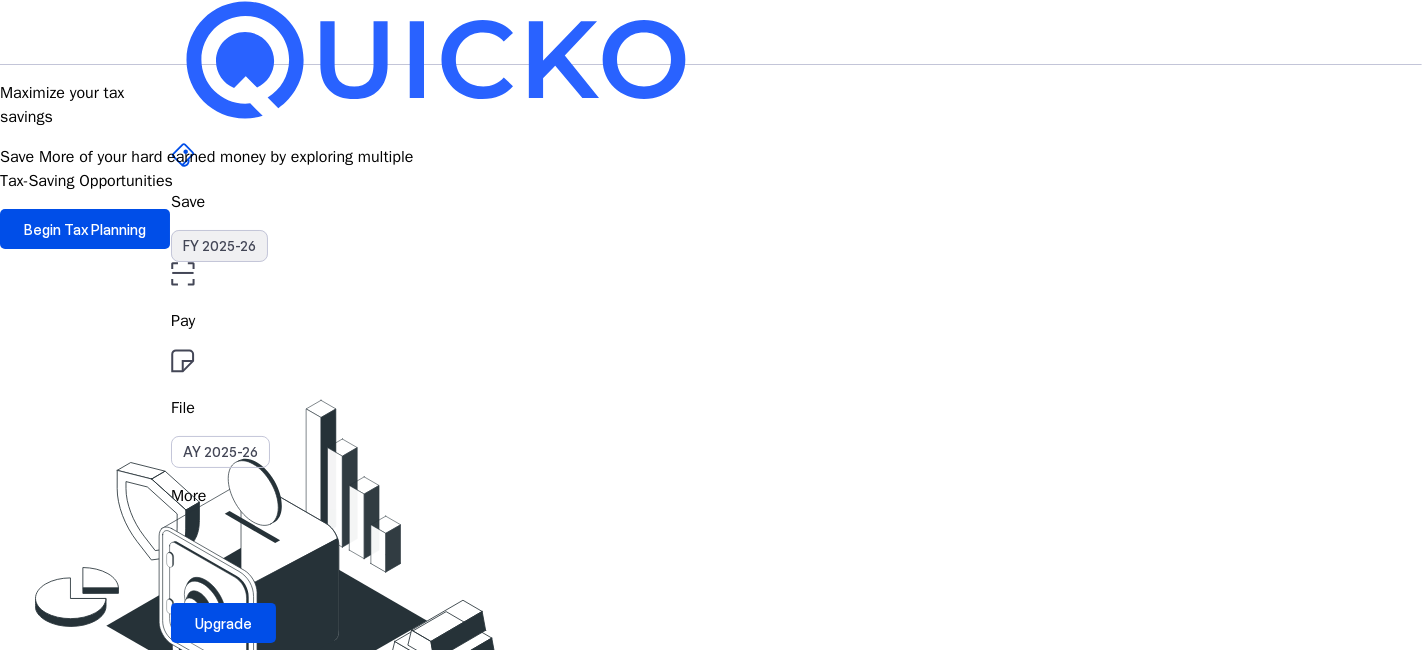 click on "FY 2025-26" at bounding box center [219, 246] 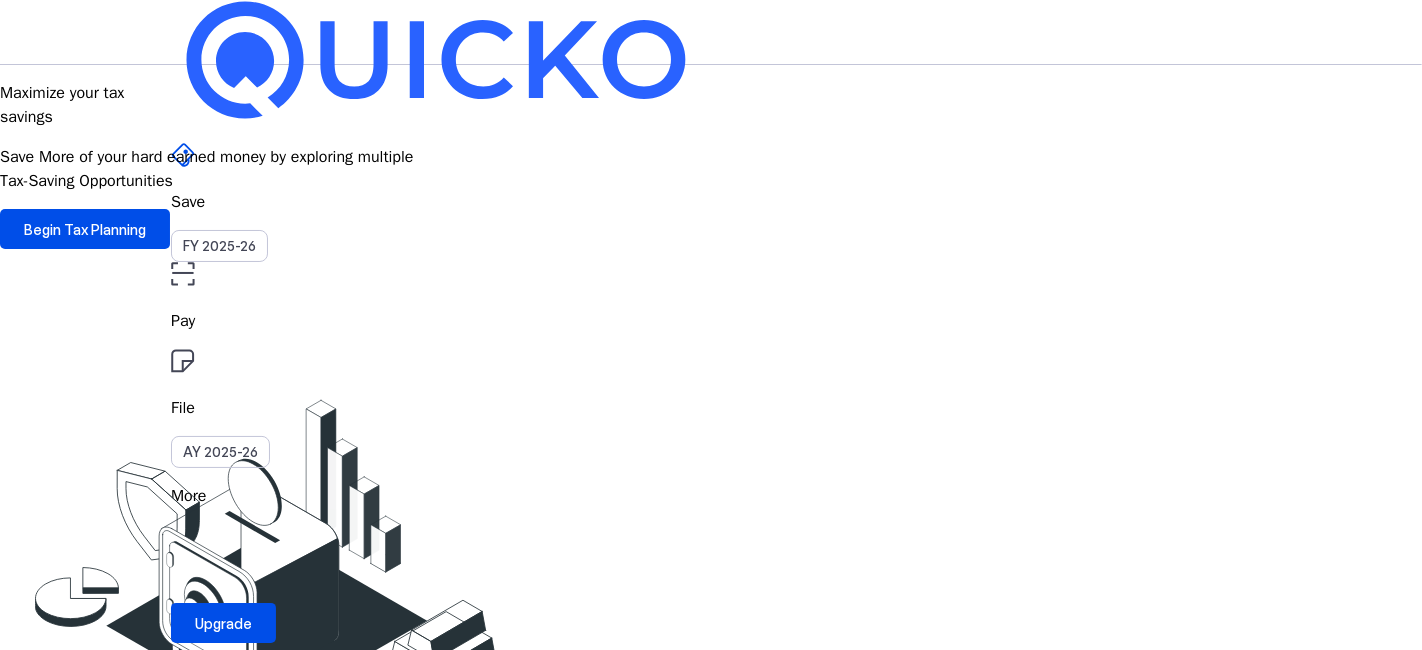 click on "File" at bounding box center (711, 321) 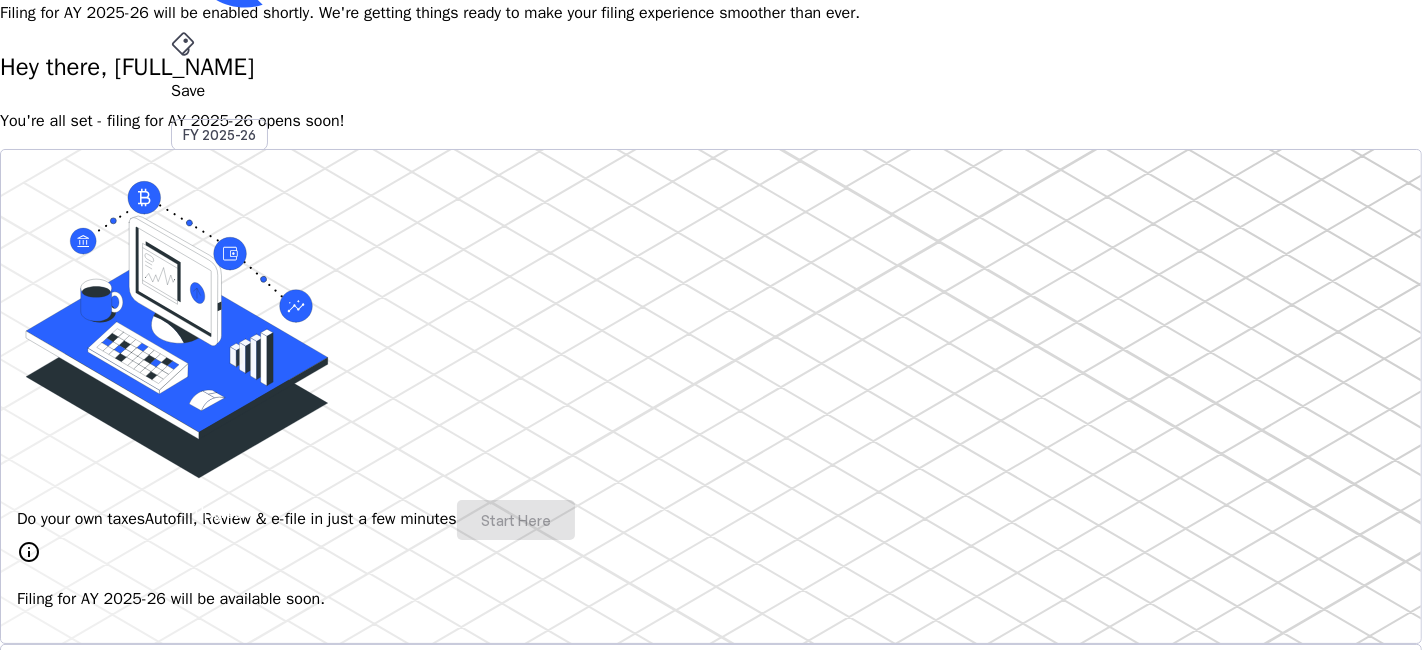 scroll, scrollTop: 222, scrollLeft: 0, axis: vertical 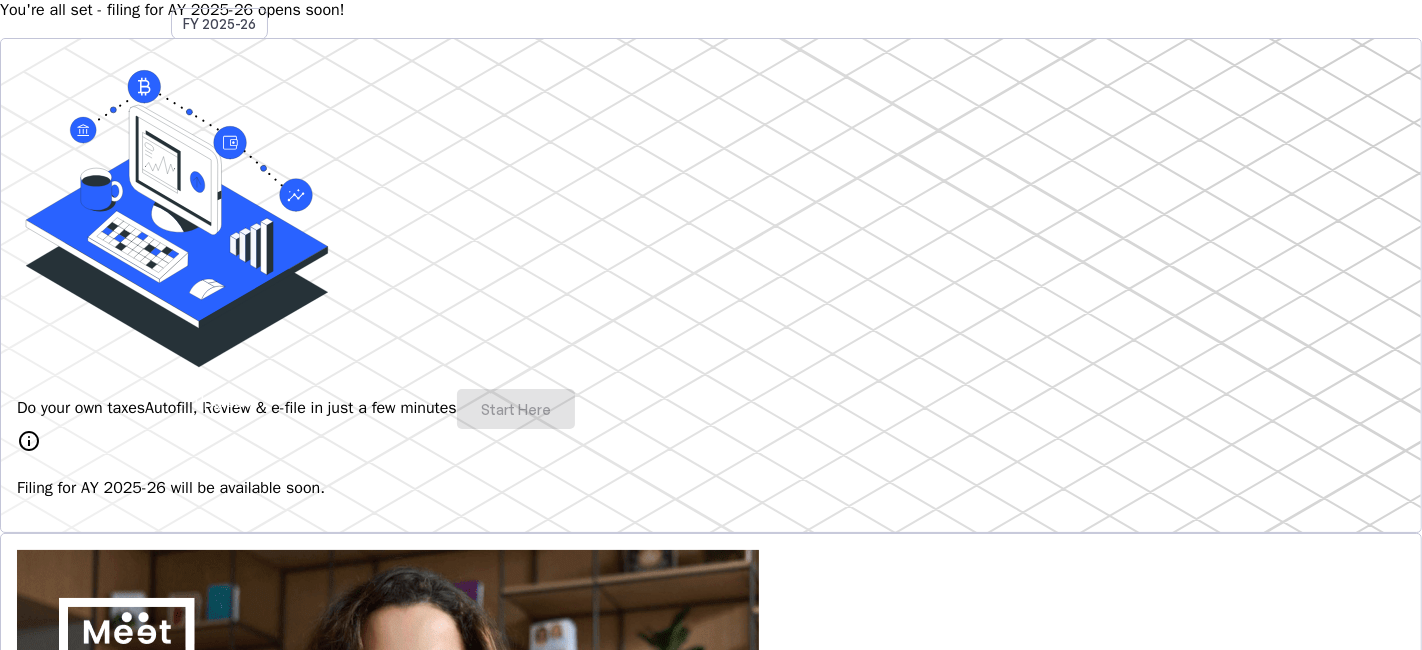 click on "Do your own taxes   Autofill, Review & e-file in just a few minutes   Start Here" at bounding box center (711, 409) 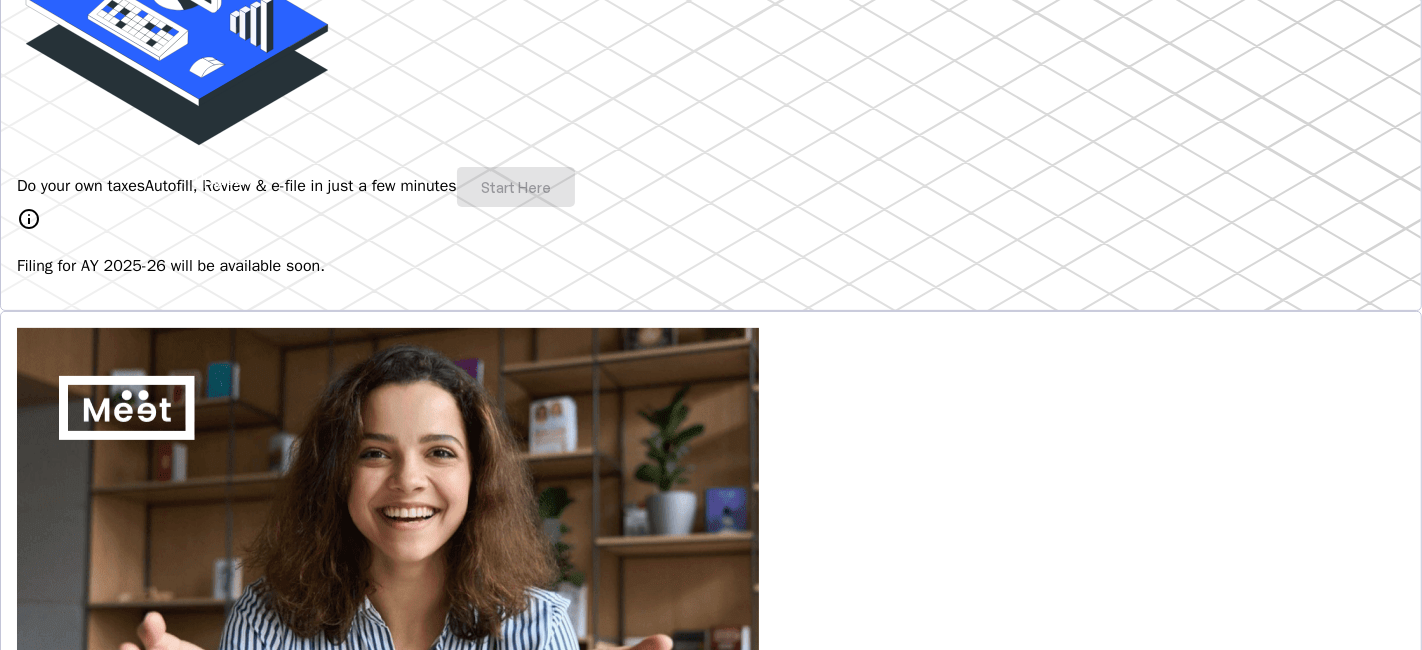 drag, startPoint x: 237, startPoint y: 194, endPoint x: 295, endPoint y: 215, distance: 61.68468 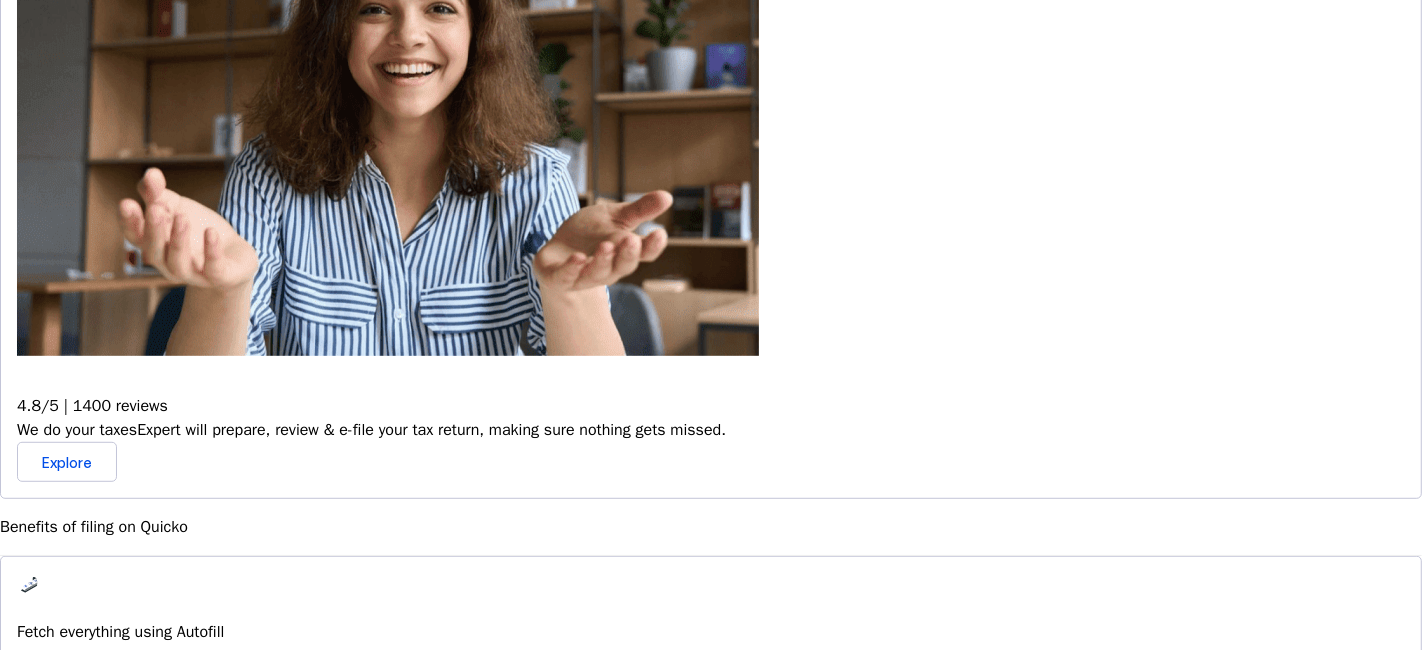 scroll, scrollTop: 1333, scrollLeft: 0, axis: vertical 